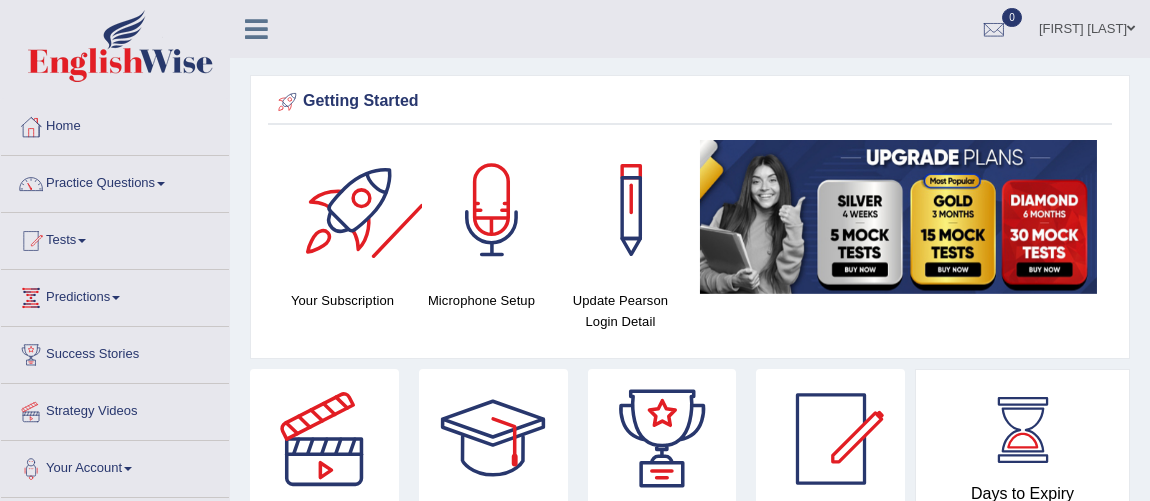 scroll, scrollTop: 0, scrollLeft: 0, axis: both 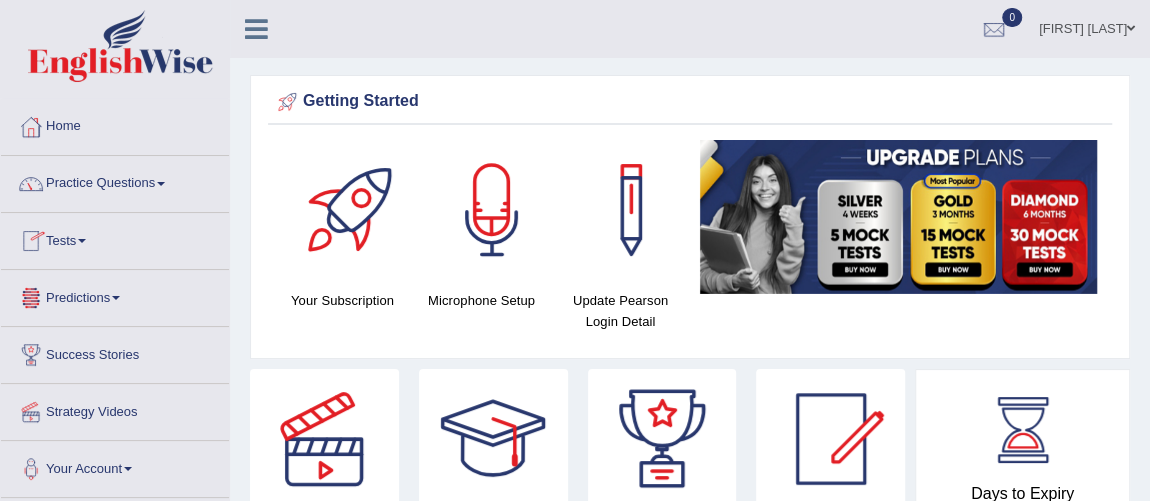 click on "Tests" at bounding box center (115, 238) 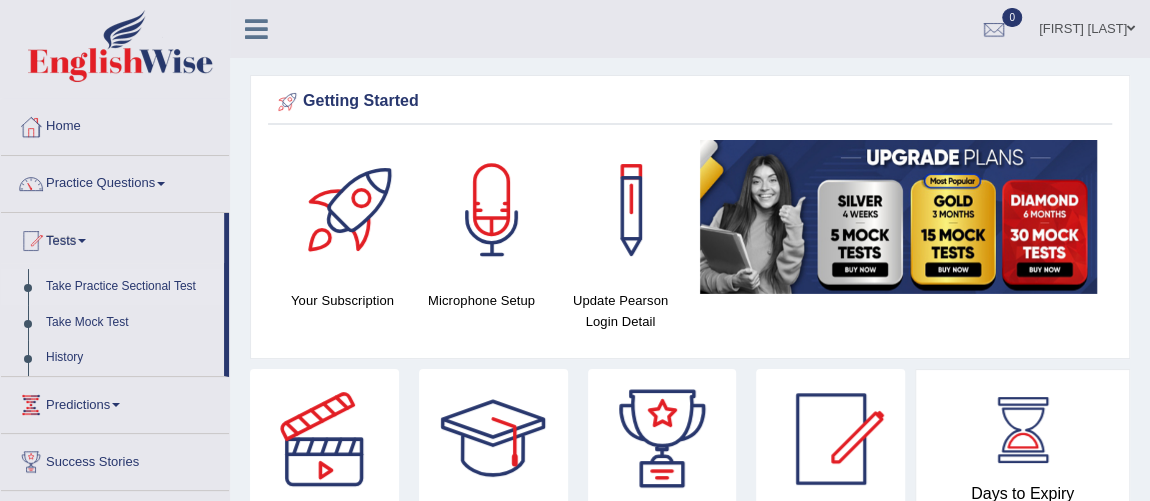 click on "Take Practice Sectional Test" at bounding box center (130, 287) 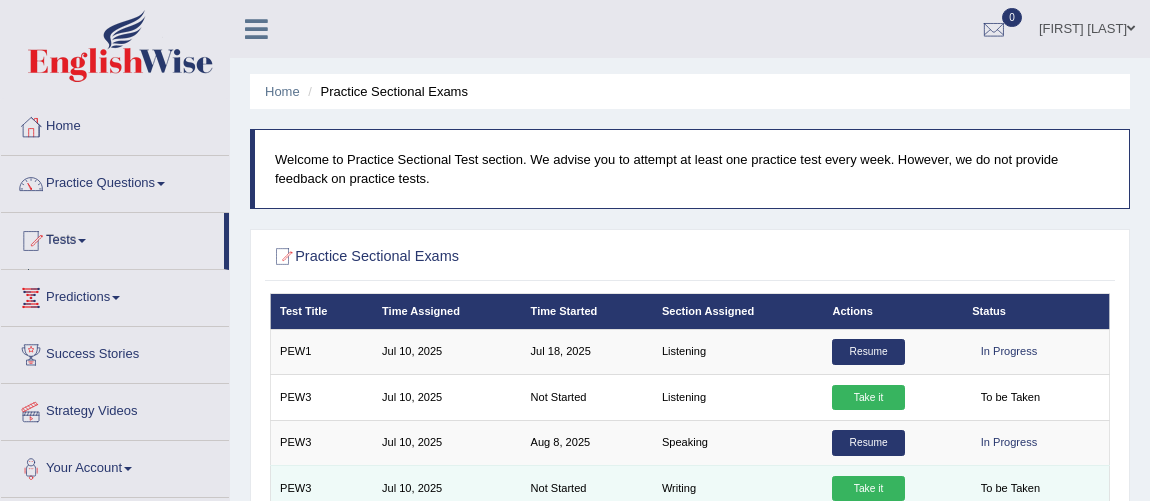 scroll, scrollTop: 0, scrollLeft: 0, axis: both 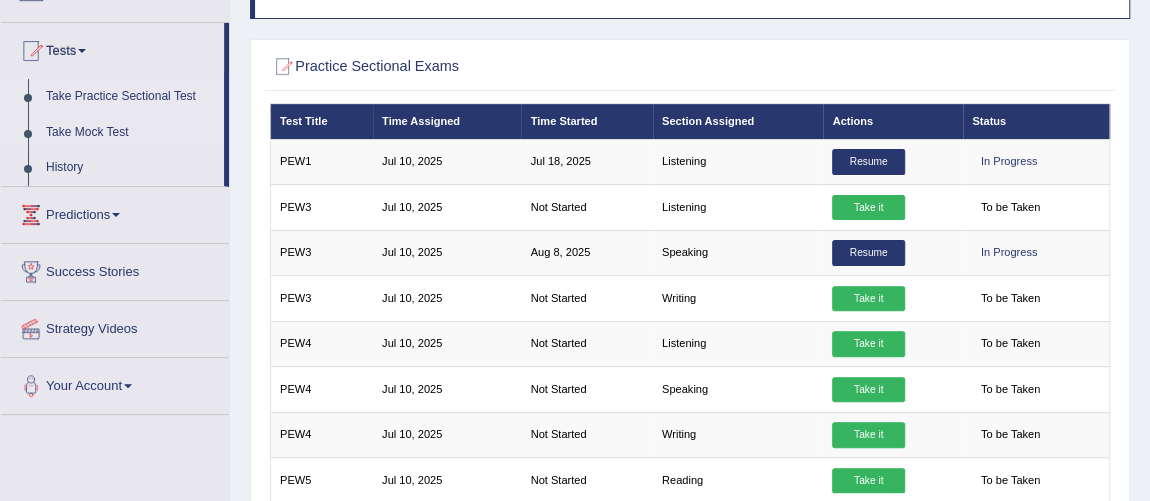 click on "Take Mock Test" at bounding box center [130, 133] 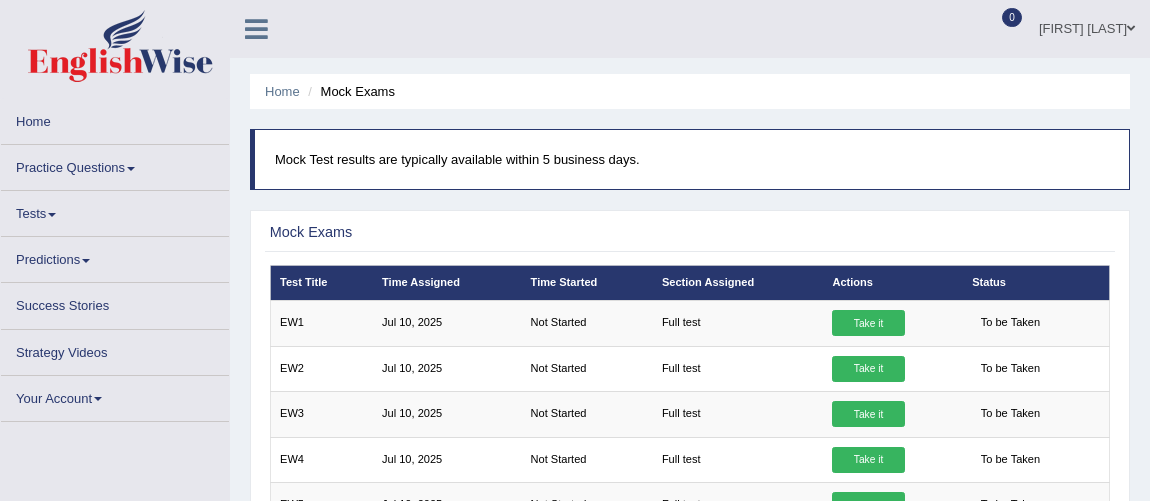 scroll, scrollTop: 0, scrollLeft: 0, axis: both 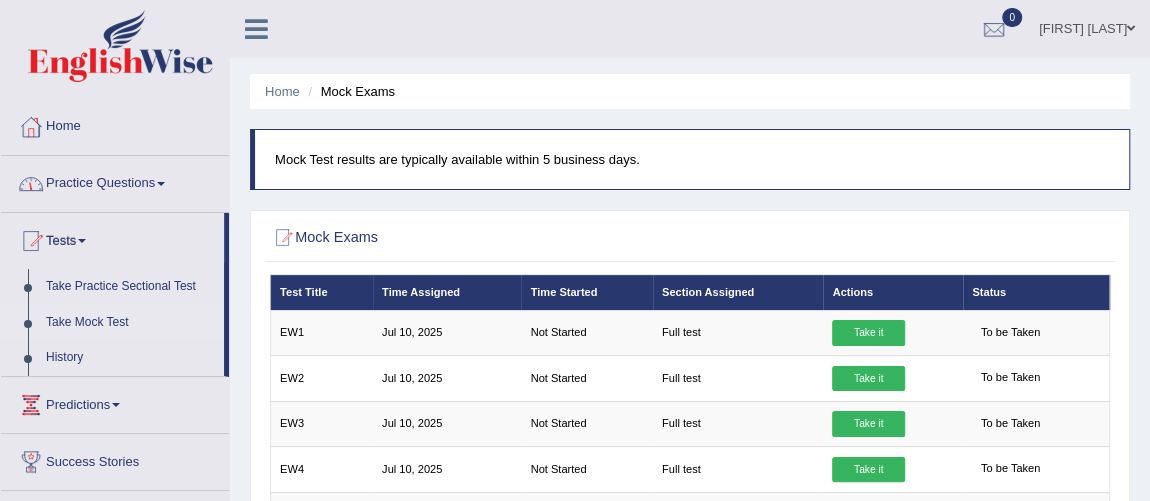 click on "Practice Questions" at bounding box center (115, 181) 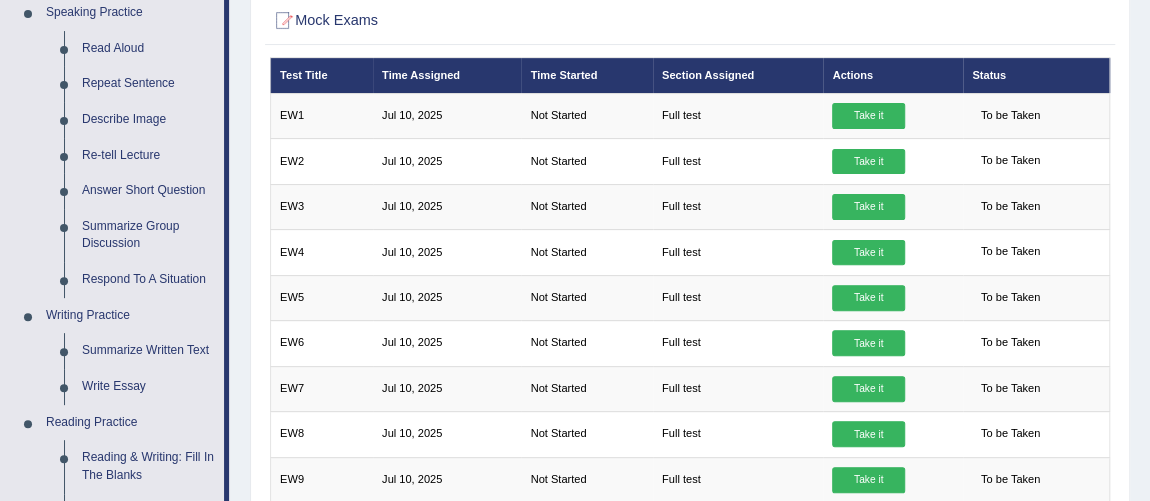 scroll, scrollTop: 218, scrollLeft: 0, axis: vertical 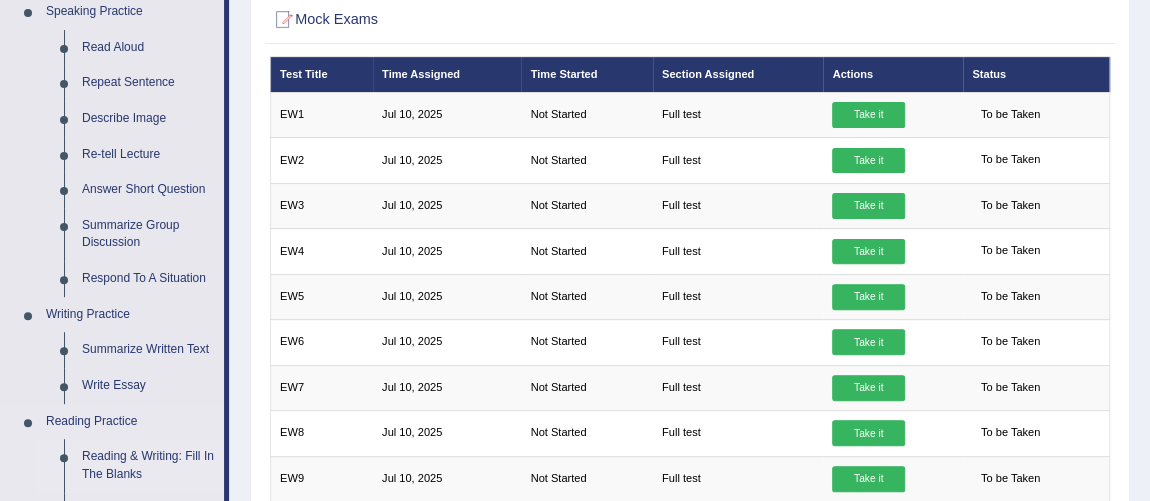 click on "Reading & Writing: Fill In The Blanks" at bounding box center (148, 465) 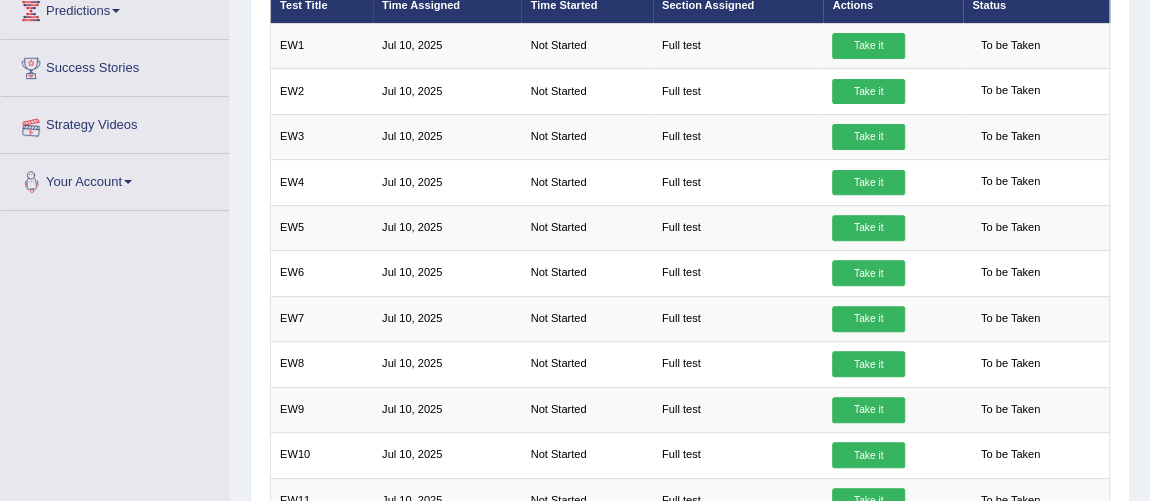 scroll, scrollTop: 442, scrollLeft: 0, axis: vertical 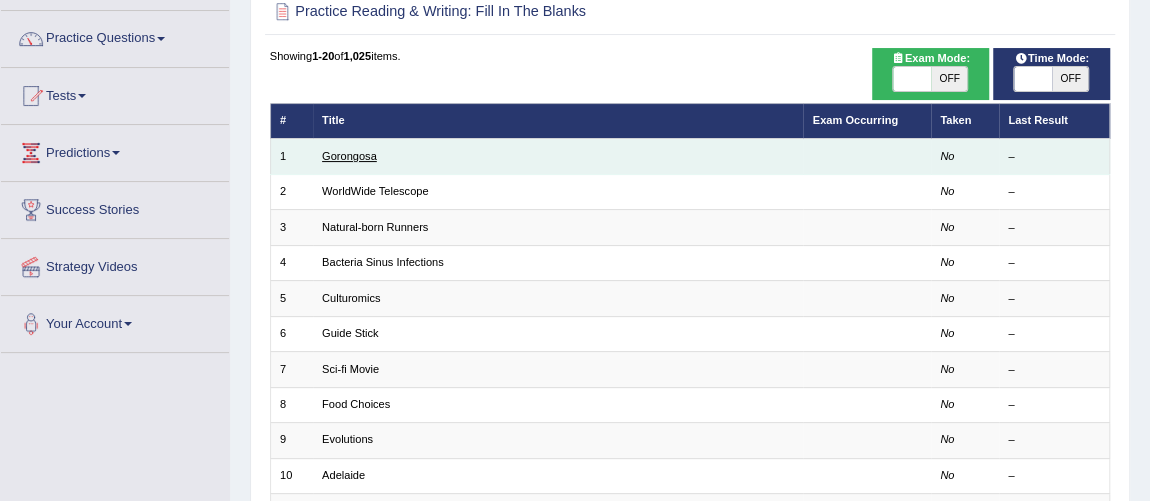 click on "Gorongosa" at bounding box center (349, 156) 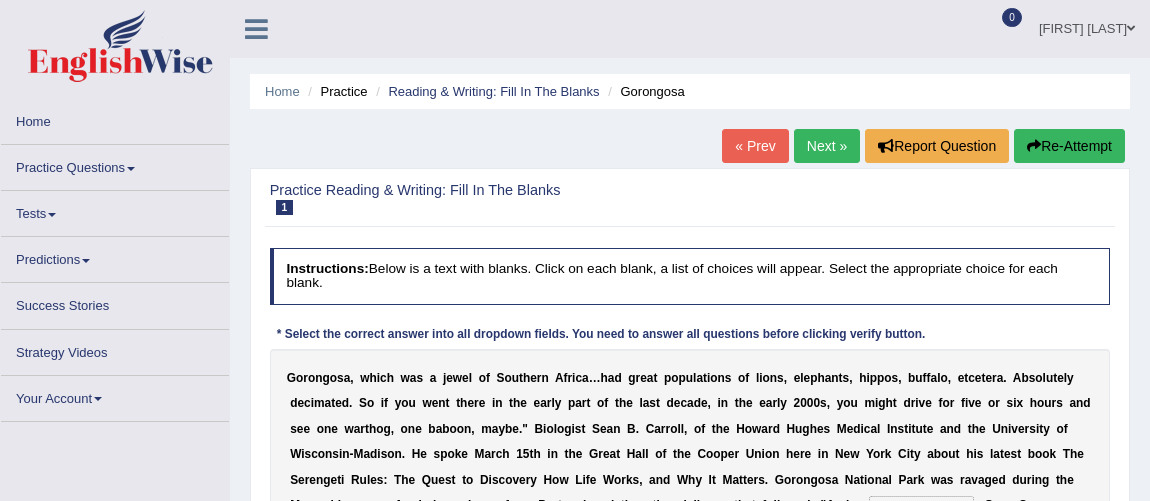 scroll, scrollTop: 0, scrollLeft: 0, axis: both 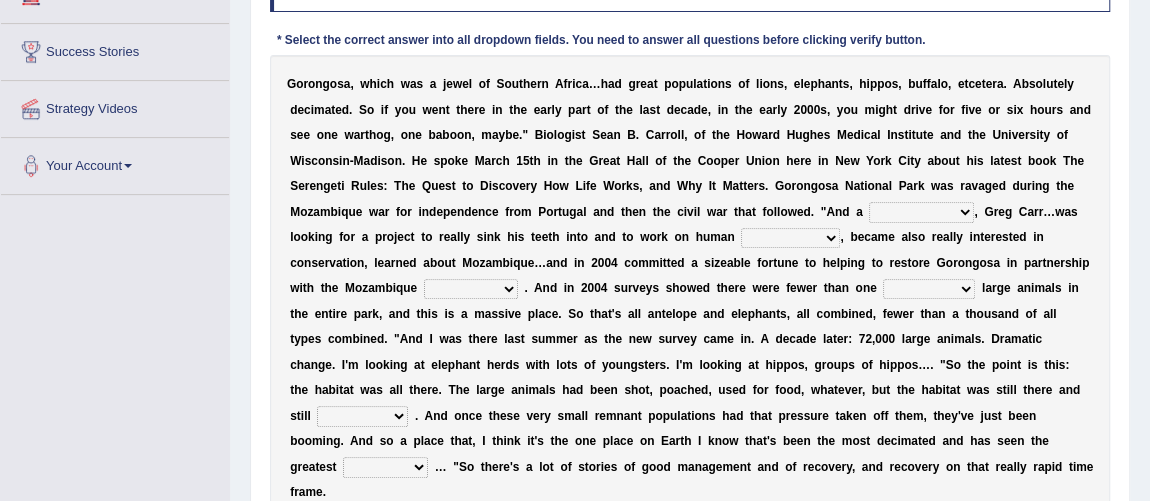 click on "passion solstice ballast philanthropist" at bounding box center (921, 212) 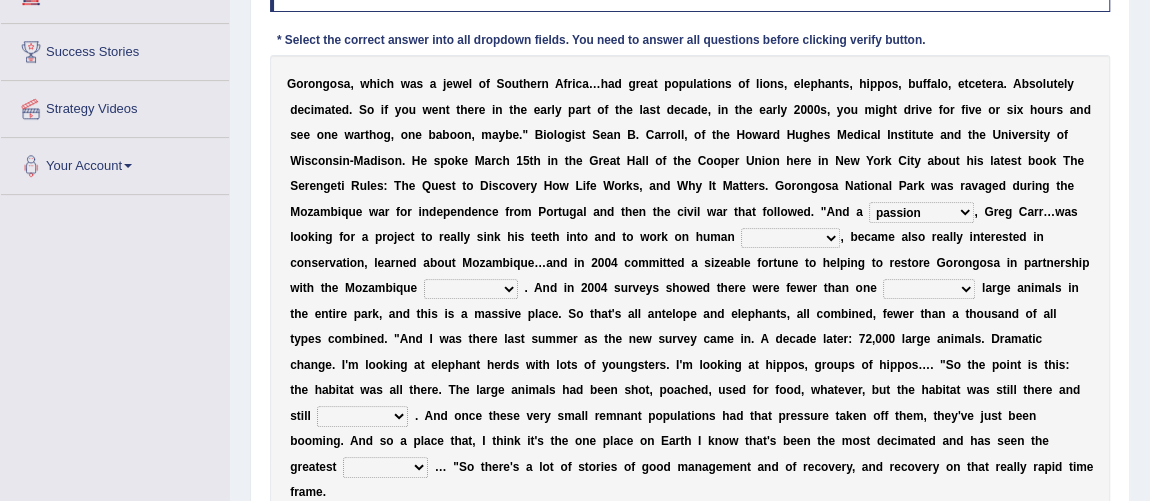 click on "passion solstice ballast philanthropist" at bounding box center (921, 212) 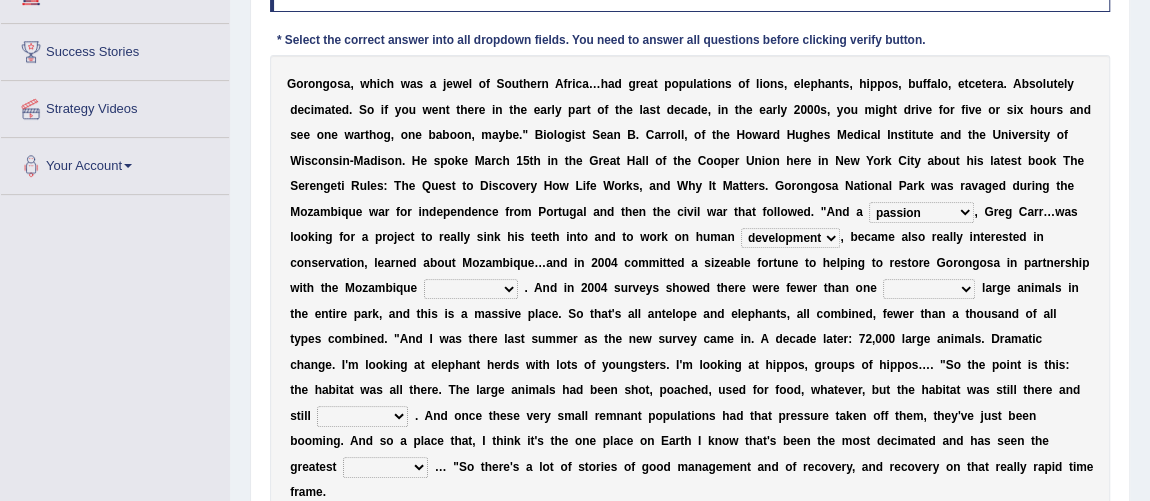 click on "negligence prevalence development malevolence" at bounding box center [790, 238] 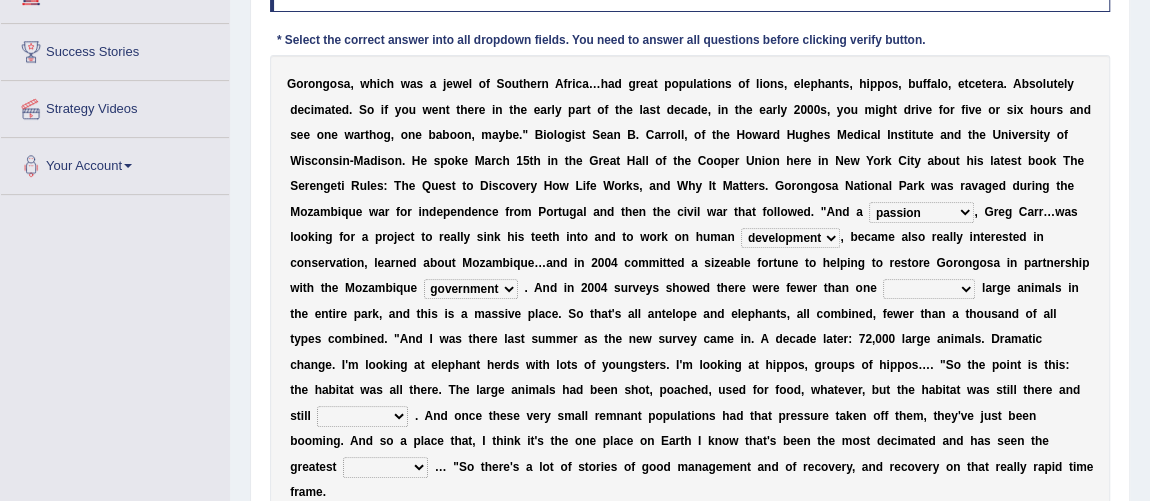 click on "parliament semanticist government journalist" at bounding box center [471, 289] 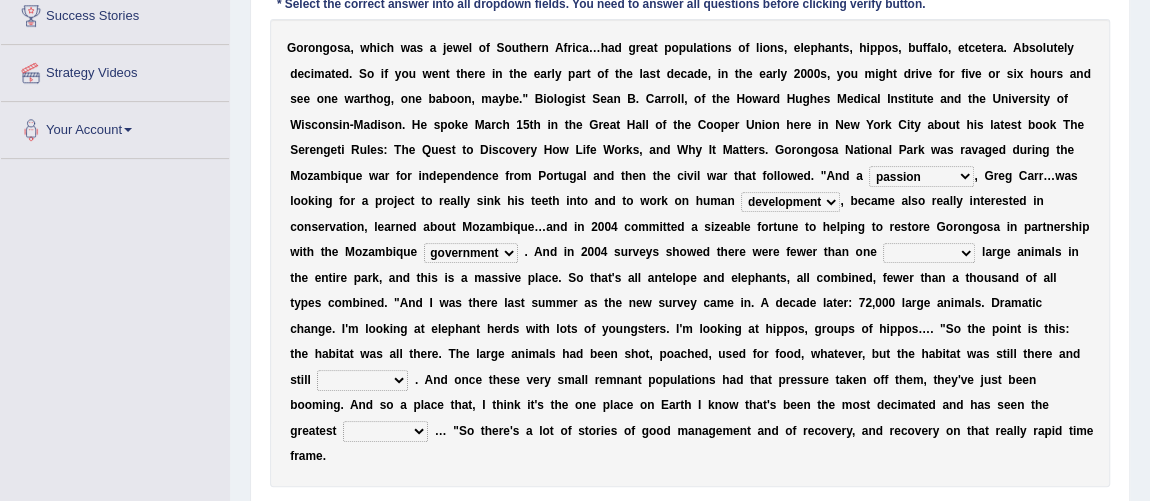 scroll, scrollTop: 375, scrollLeft: 0, axis: vertical 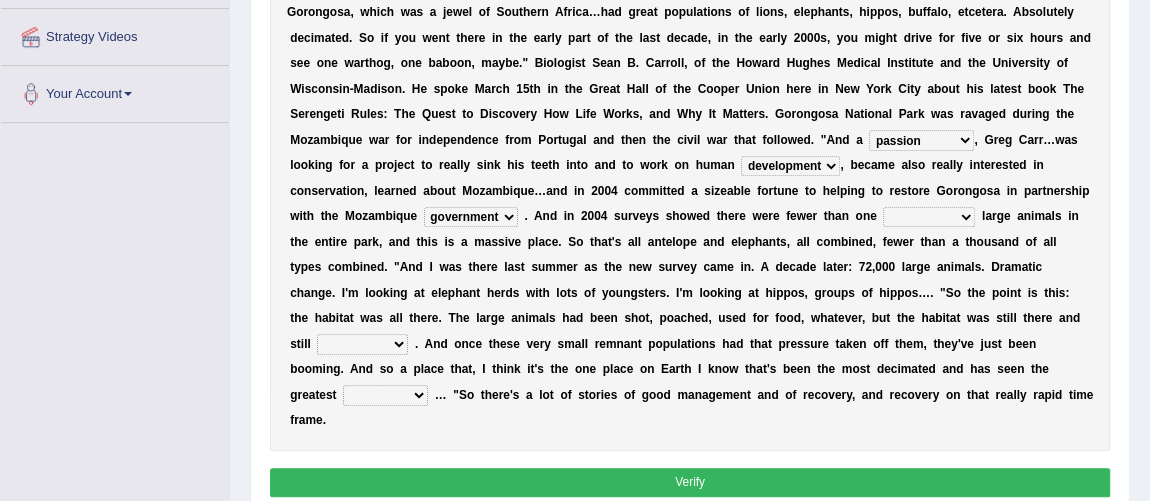 click on "deflowered embowered roundest thousand" at bounding box center [929, 217] 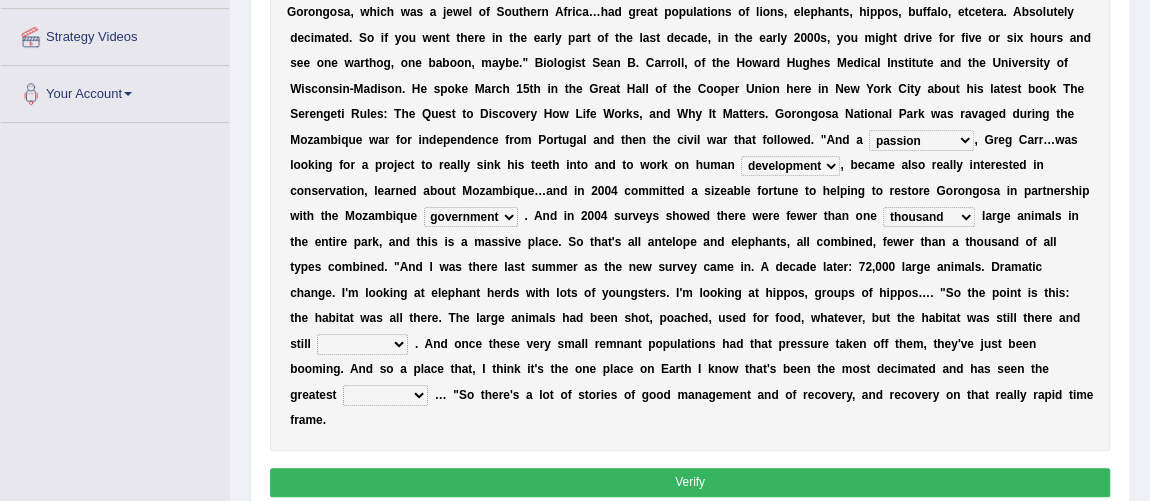 click on "assertive incidental compulsive productive" at bounding box center (362, 344) 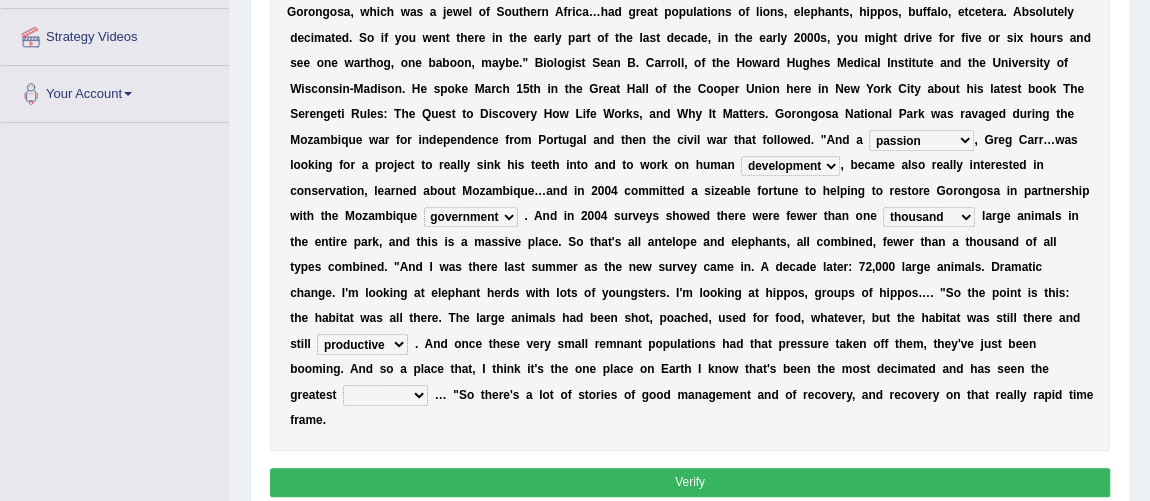 click on "assertive incidental compulsive productive" at bounding box center (362, 344) 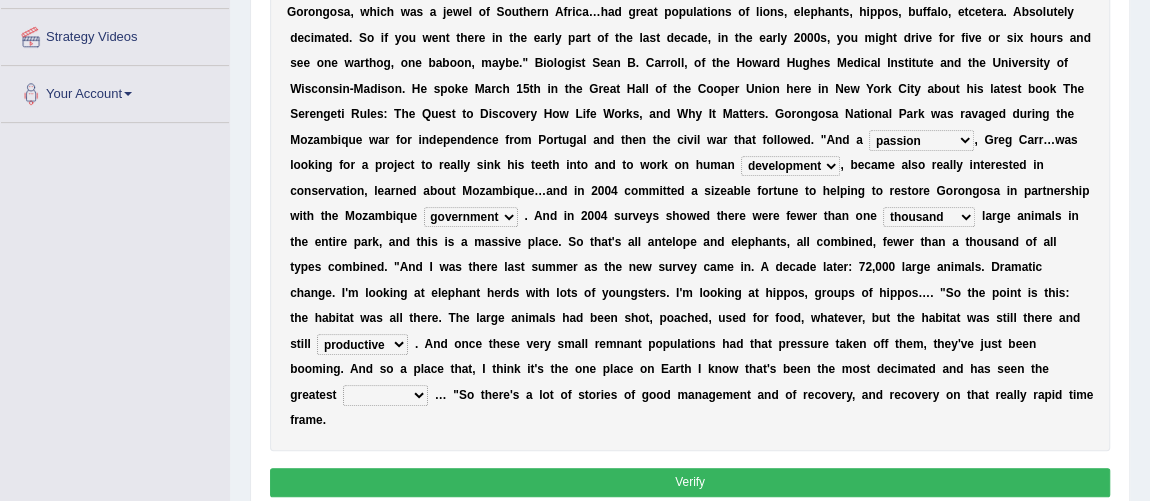 click on "recovery efficacy golly stumpy" at bounding box center (385, 395) 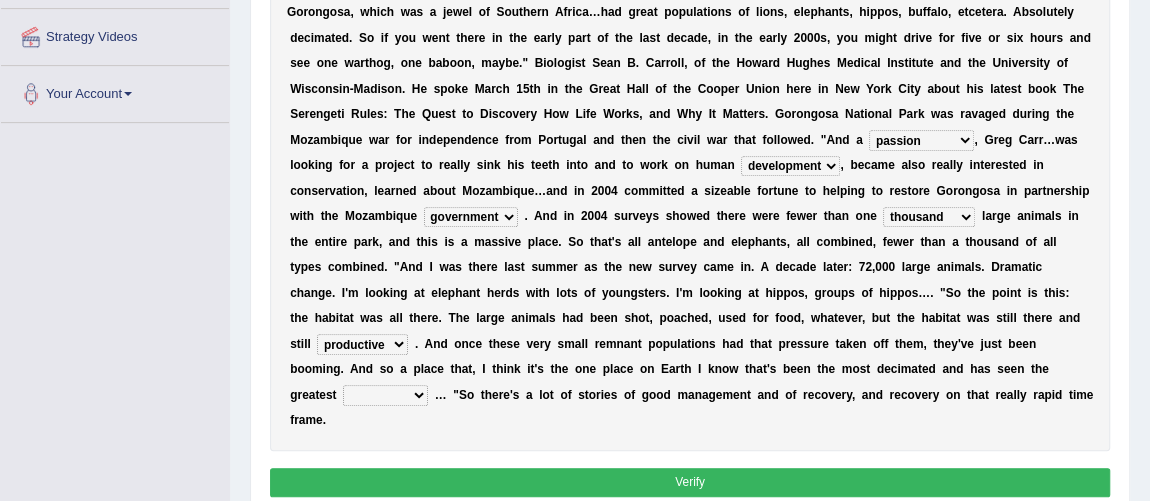 select on "recovery" 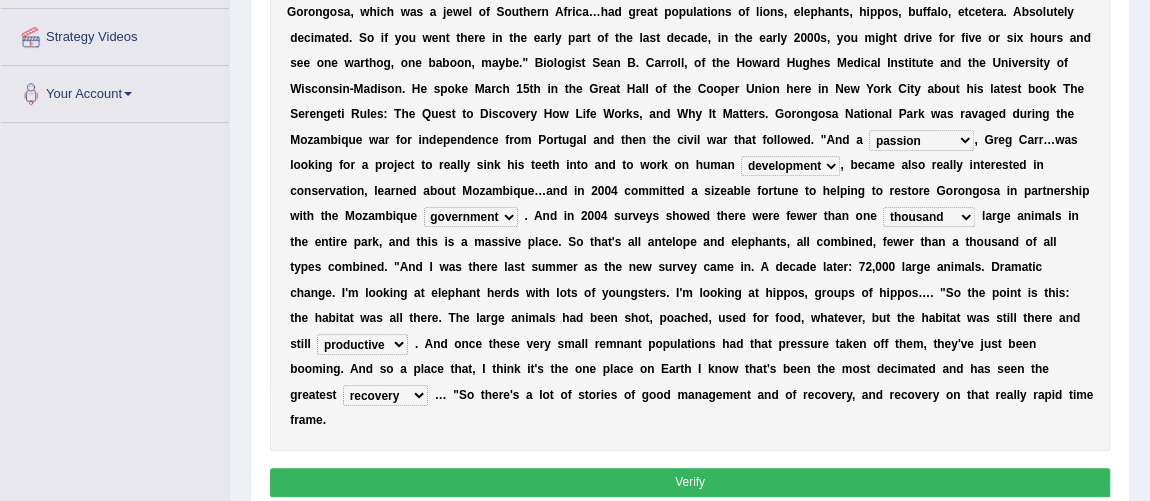 click on "Verify" at bounding box center [690, 482] 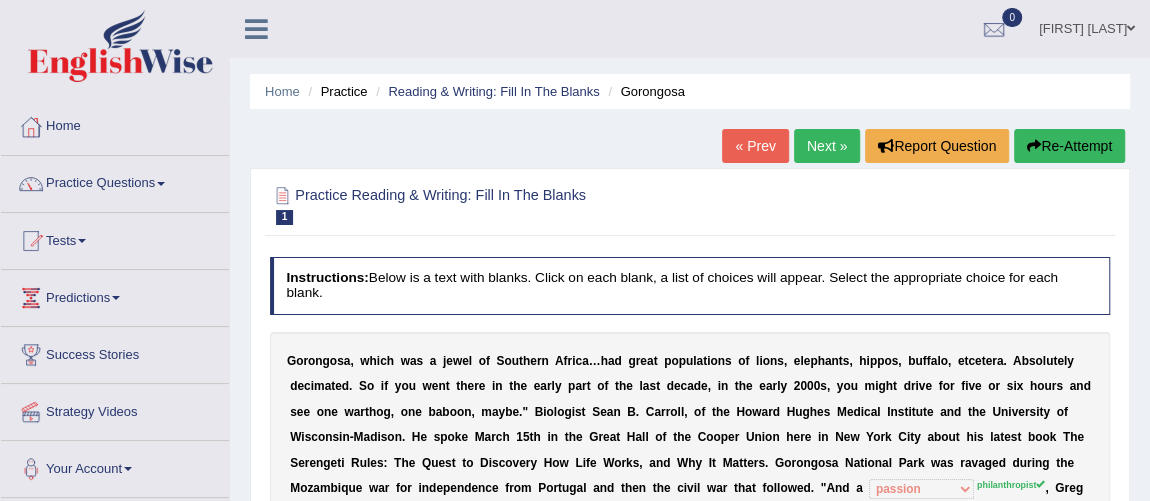 scroll, scrollTop: 0, scrollLeft: 0, axis: both 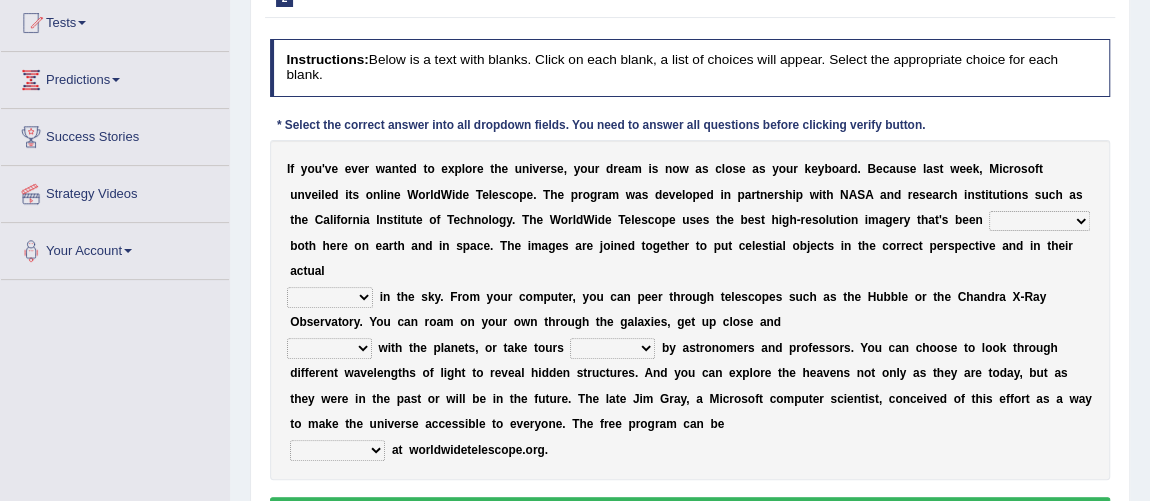click on "degraded ascended remonstrated generated" at bounding box center [1039, 221] 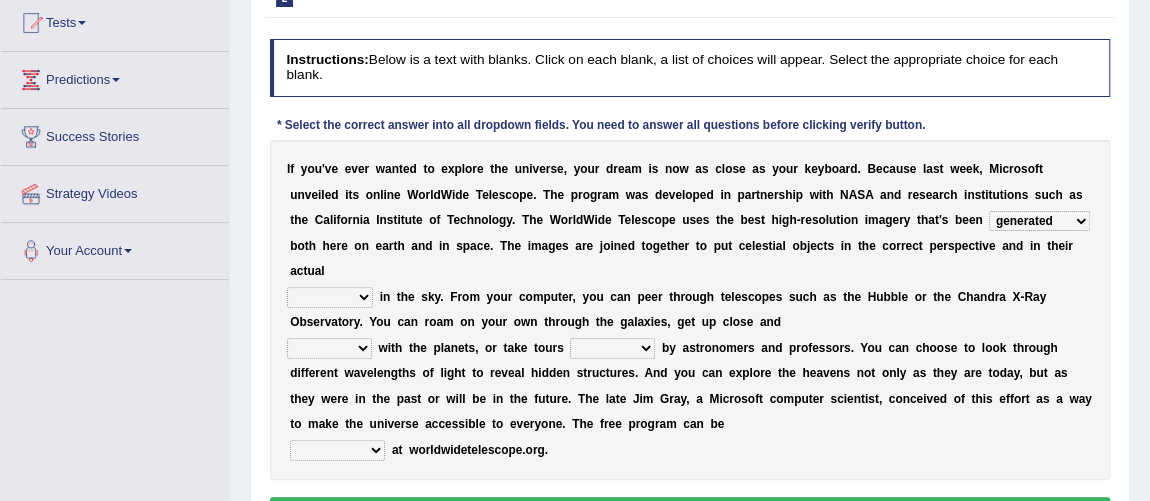 click on "degraded ascended remonstrated generated" at bounding box center [1039, 221] 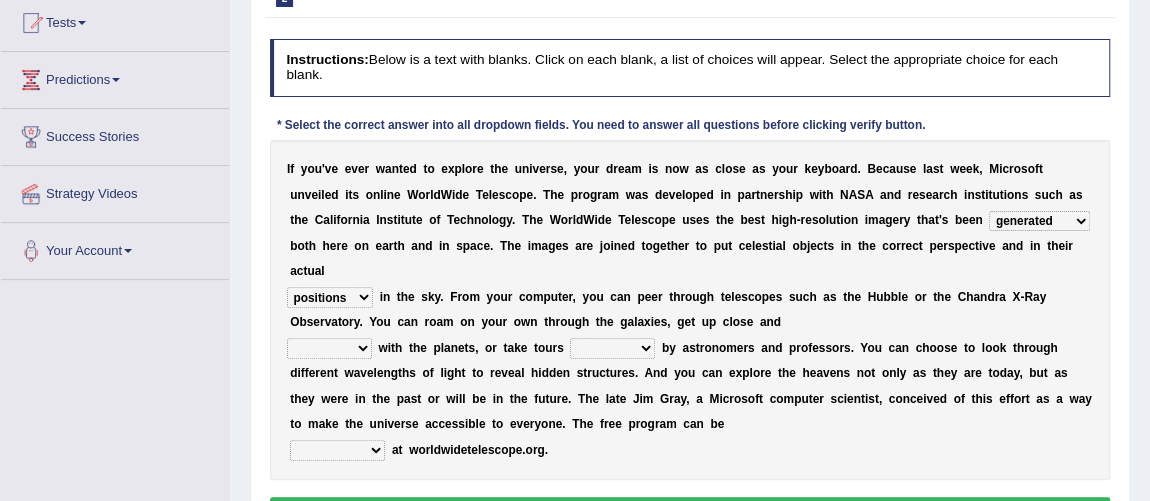 click on "aspects parts conditions positions" at bounding box center [330, 297] 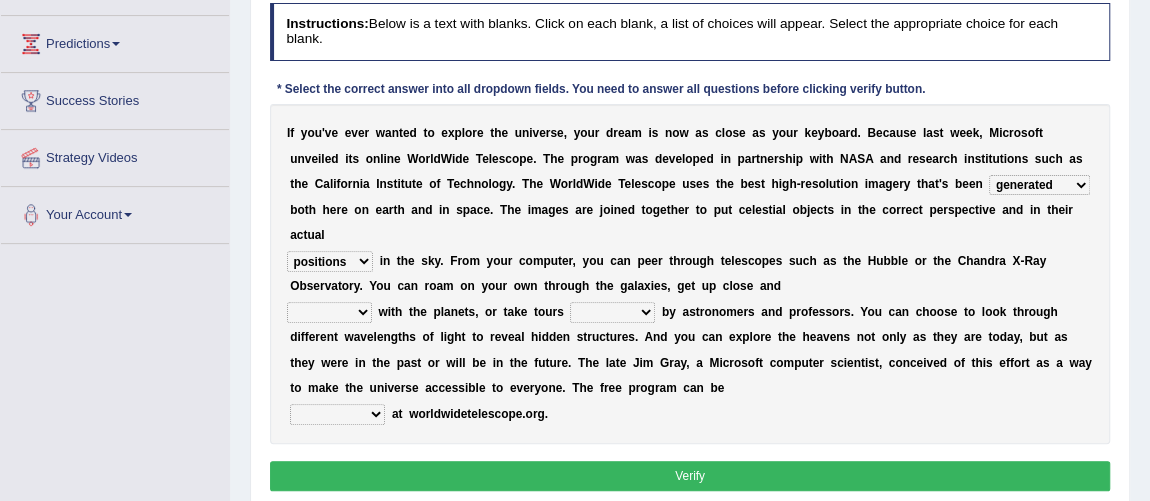 click on "personal individual apart polite" at bounding box center [329, 312] 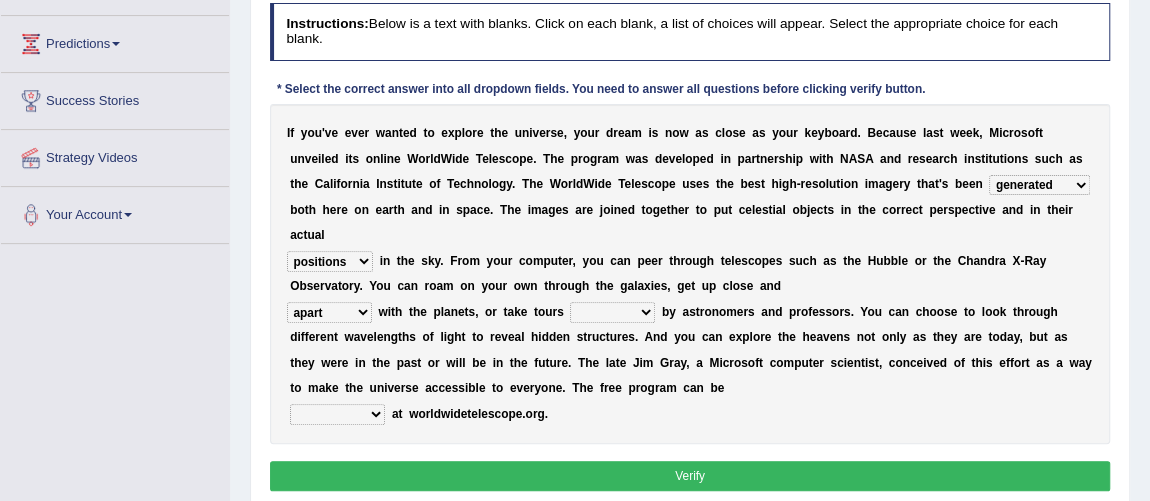 click on "personal individual apart polite" at bounding box center [329, 312] 